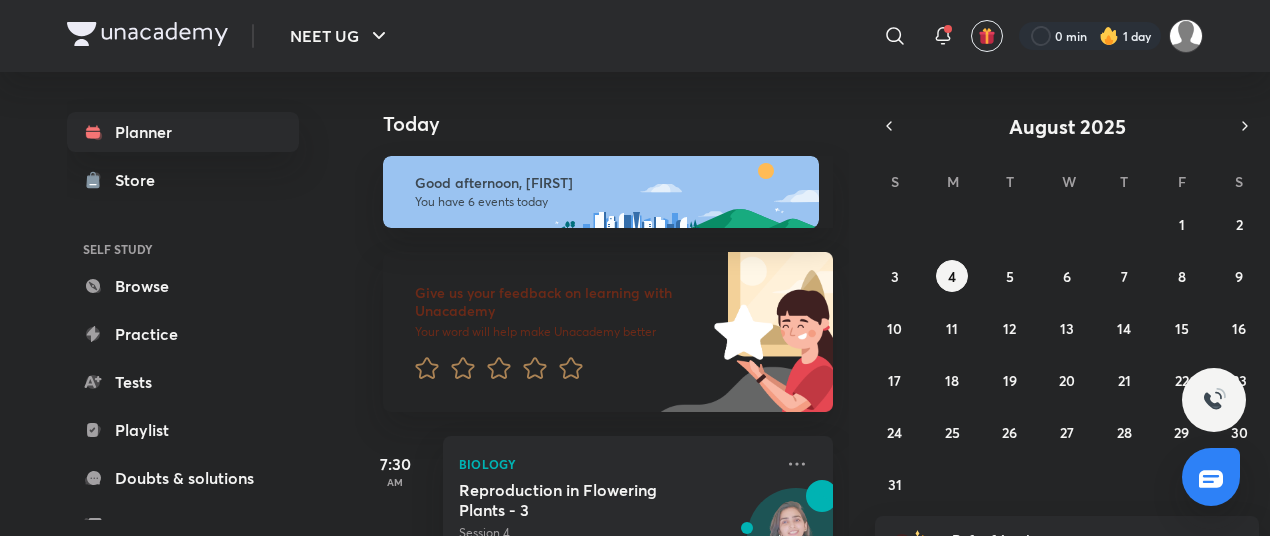 scroll, scrollTop: 0, scrollLeft: 0, axis: both 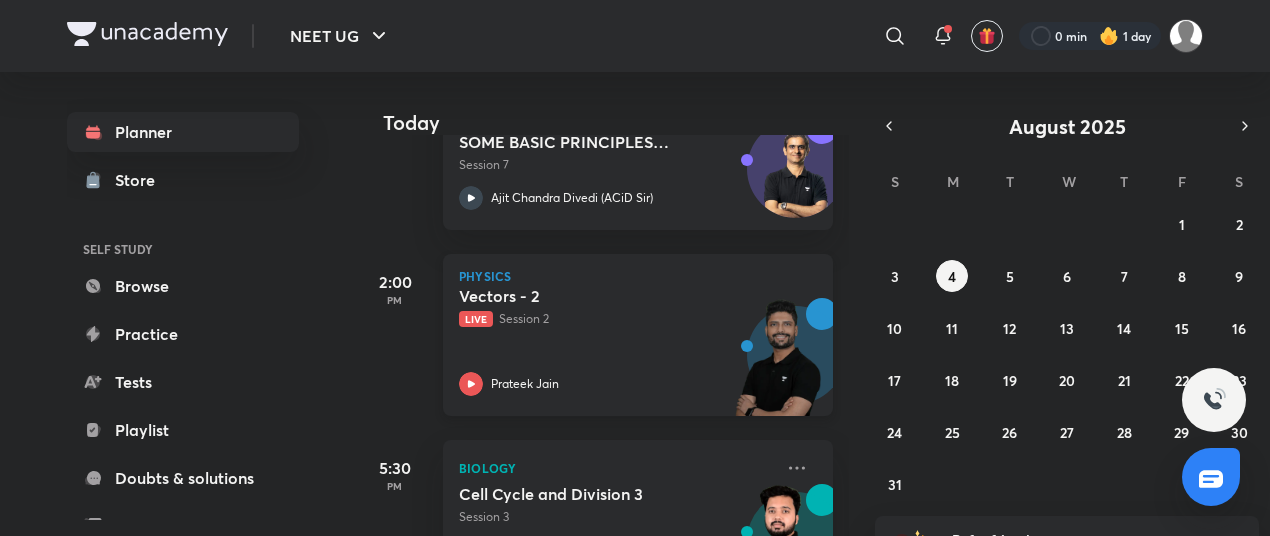 click on "Vectors - 2 Live Session 2 [FIRST] [LAST]" at bounding box center (616, 341) 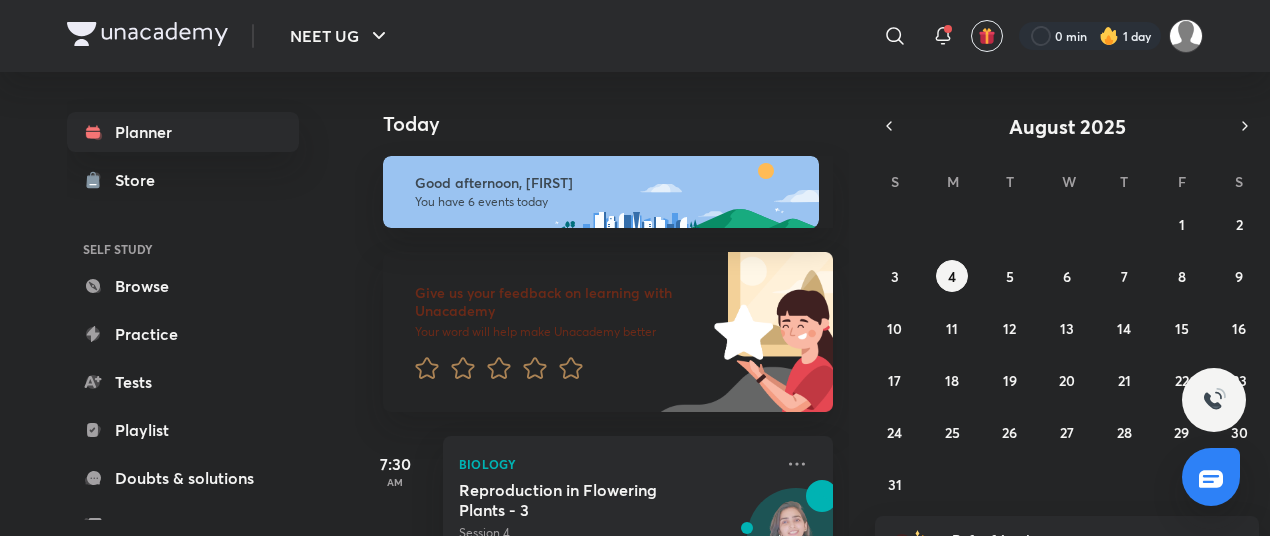 scroll, scrollTop: 0, scrollLeft: 0, axis: both 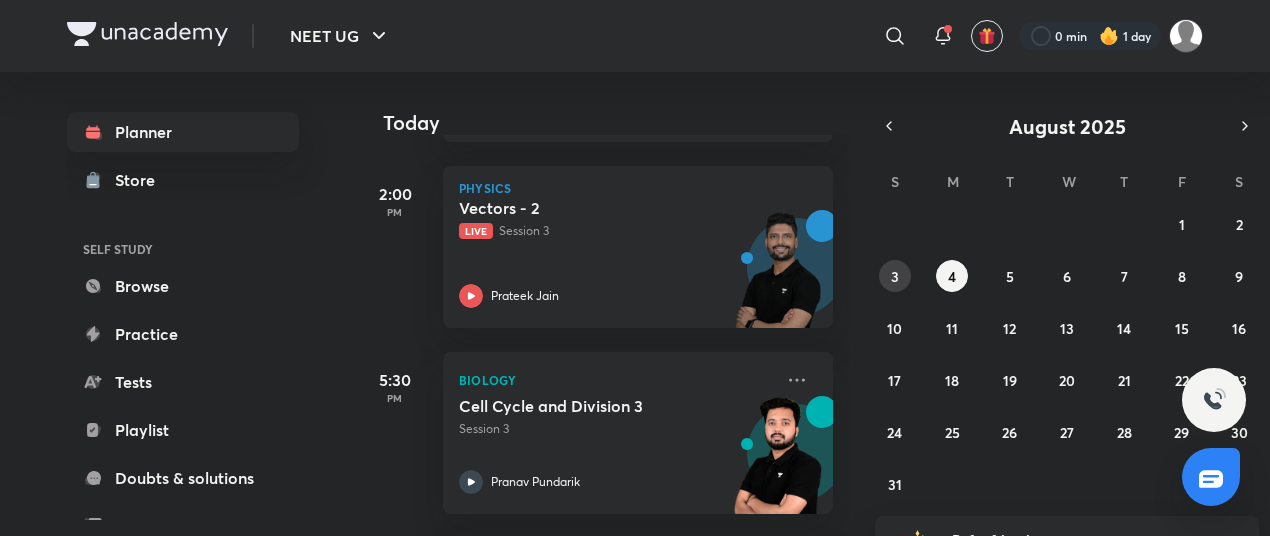 click on "3" at bounding box center (895, 276) 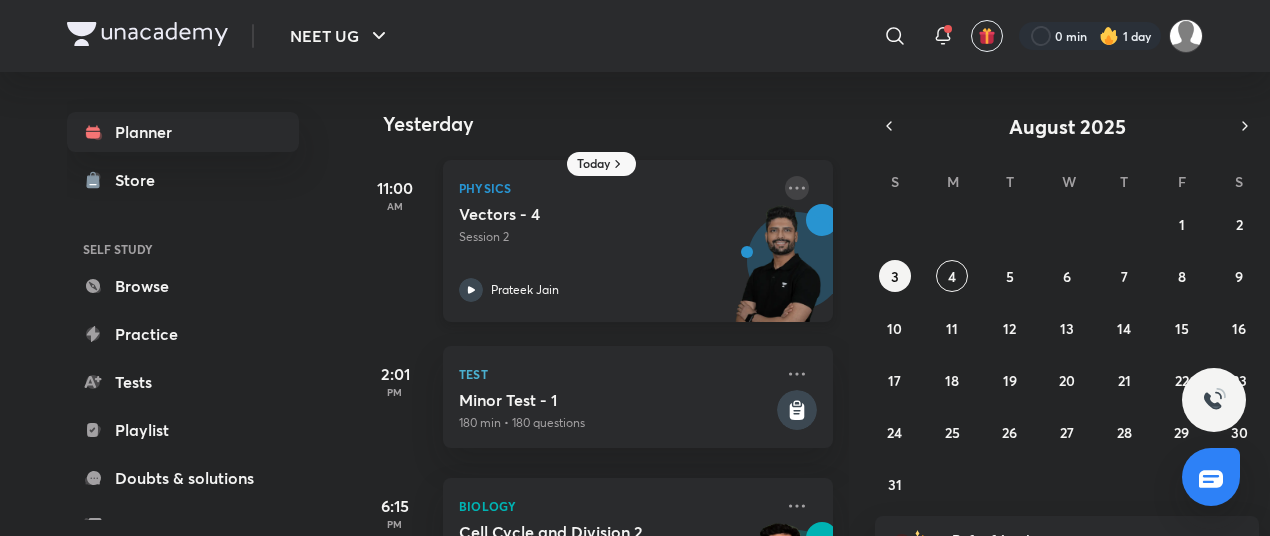 click 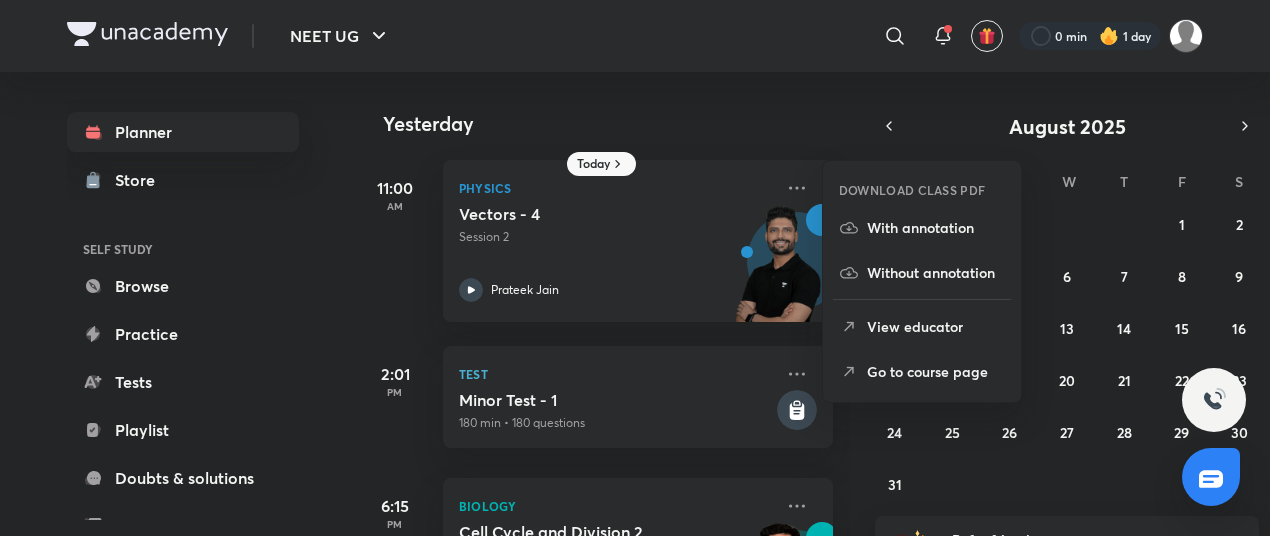 click on "Go to course page" at bounding box center (922, 371) 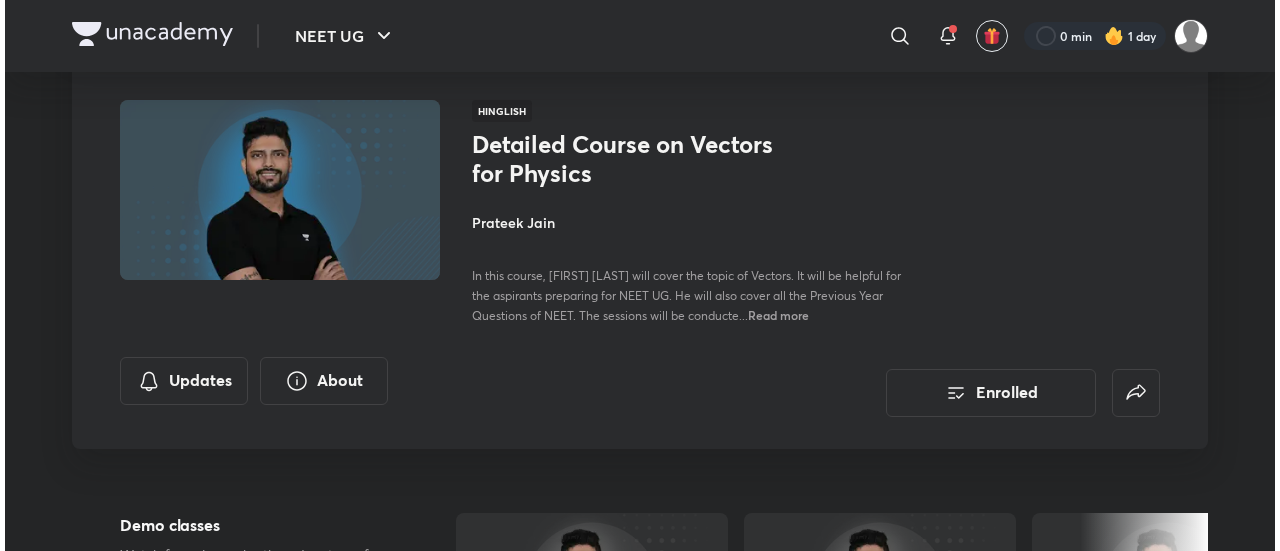 scroll, scrollTop: 127, scrollLeft: 0, axis: vertical 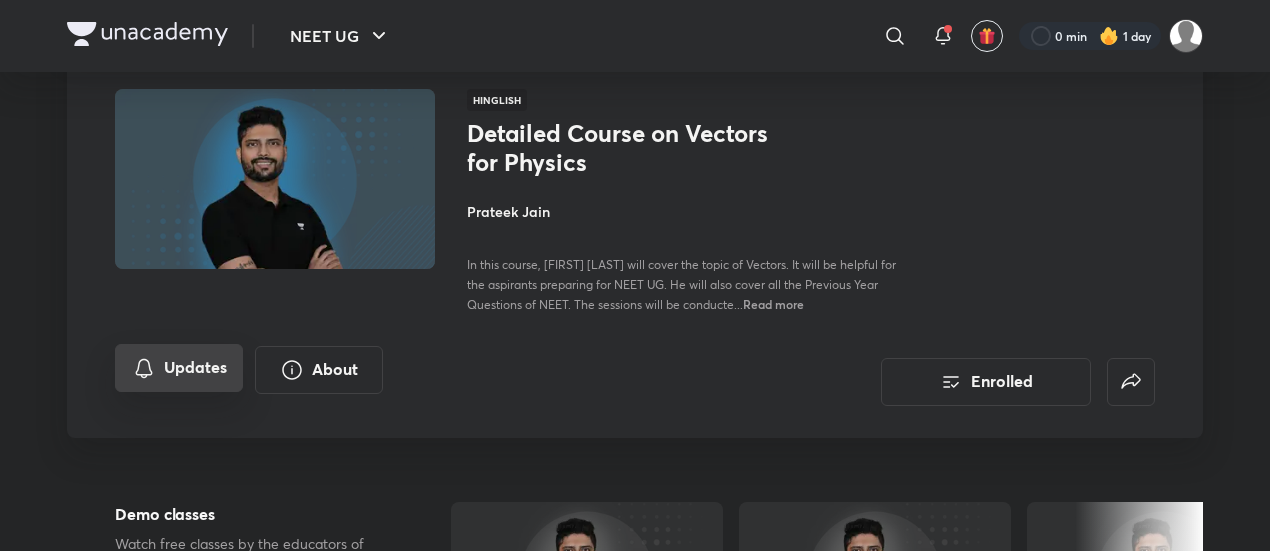 click on "Updates" at bounding box center (179, 368) 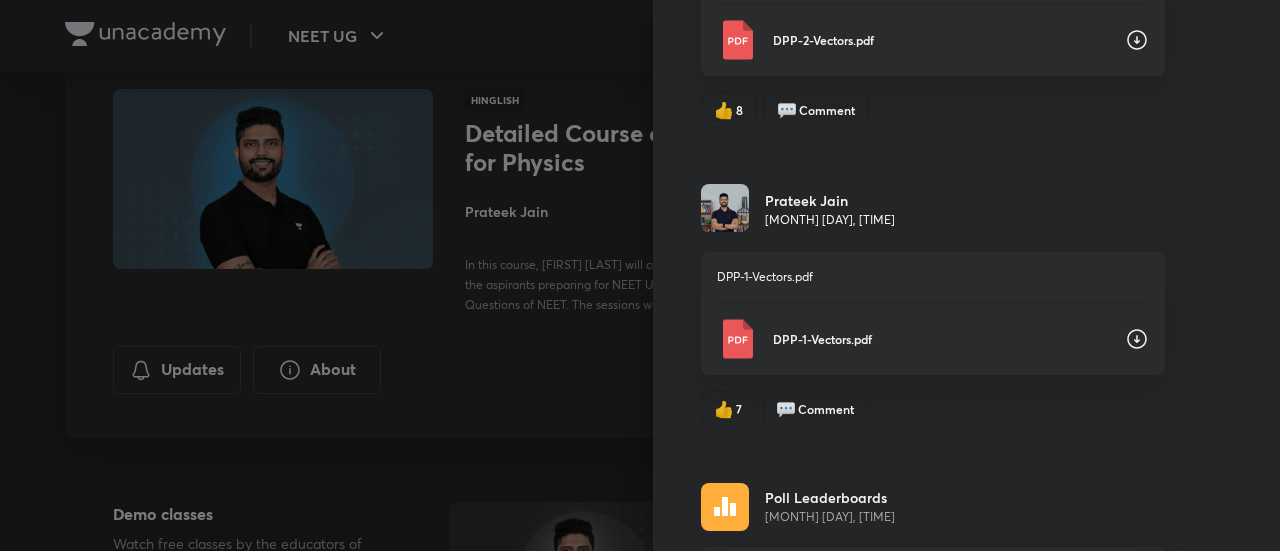 scroll, scrollTop: 3350, scrollLeft: 0, axis: vertical 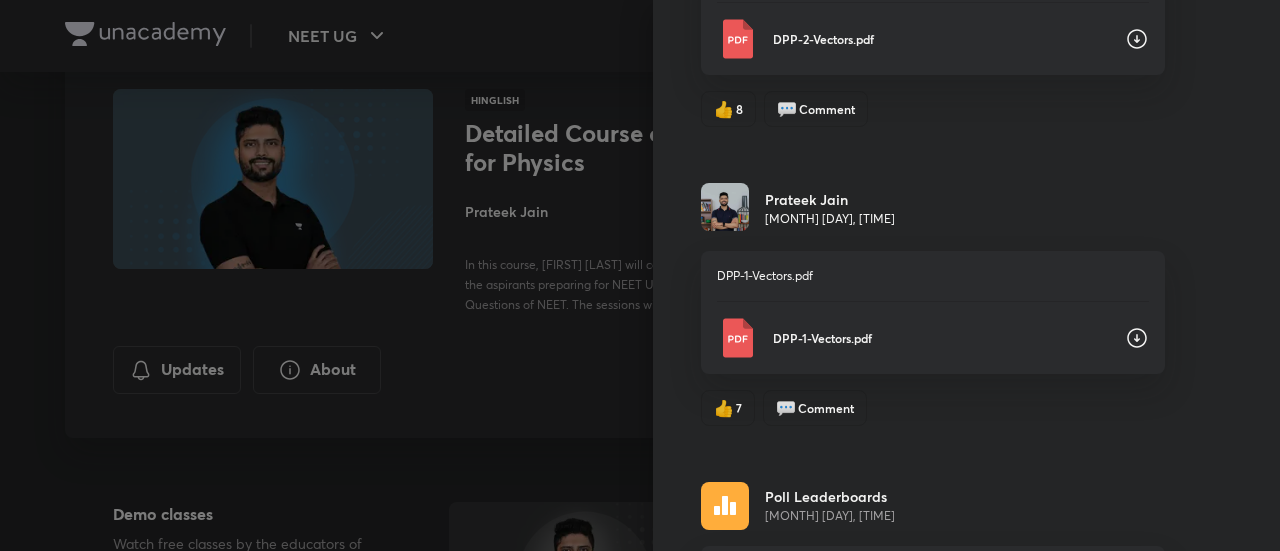 click on "DPP-1-Vectors.pdf" at bounding box center [941, 338] 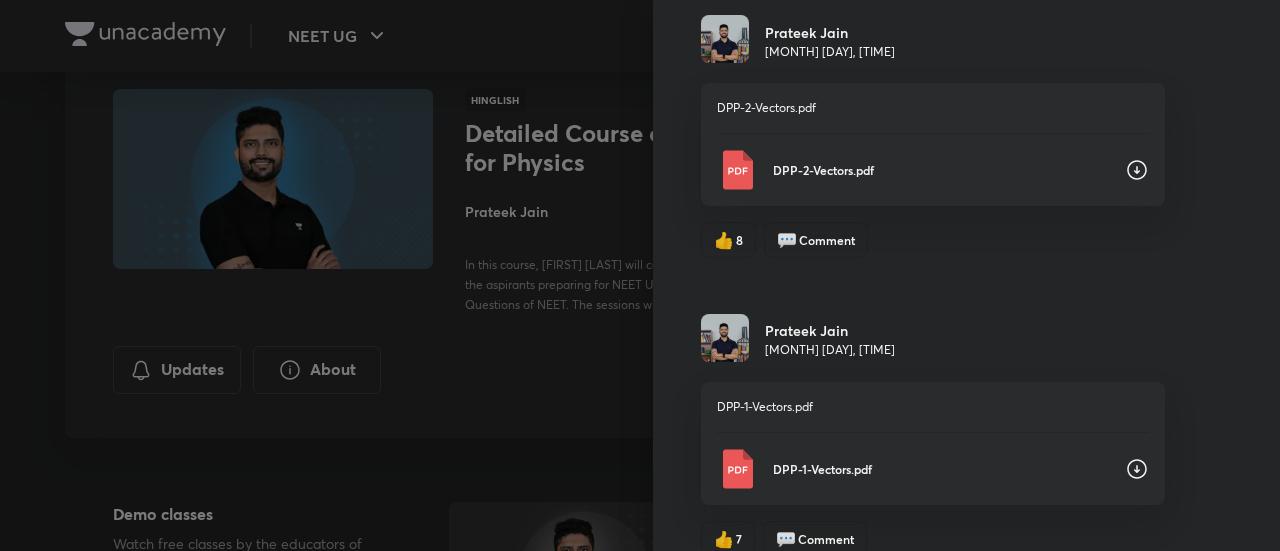 scroll, scrollTop: 3208, scrollLeft: 0, axis: vertical 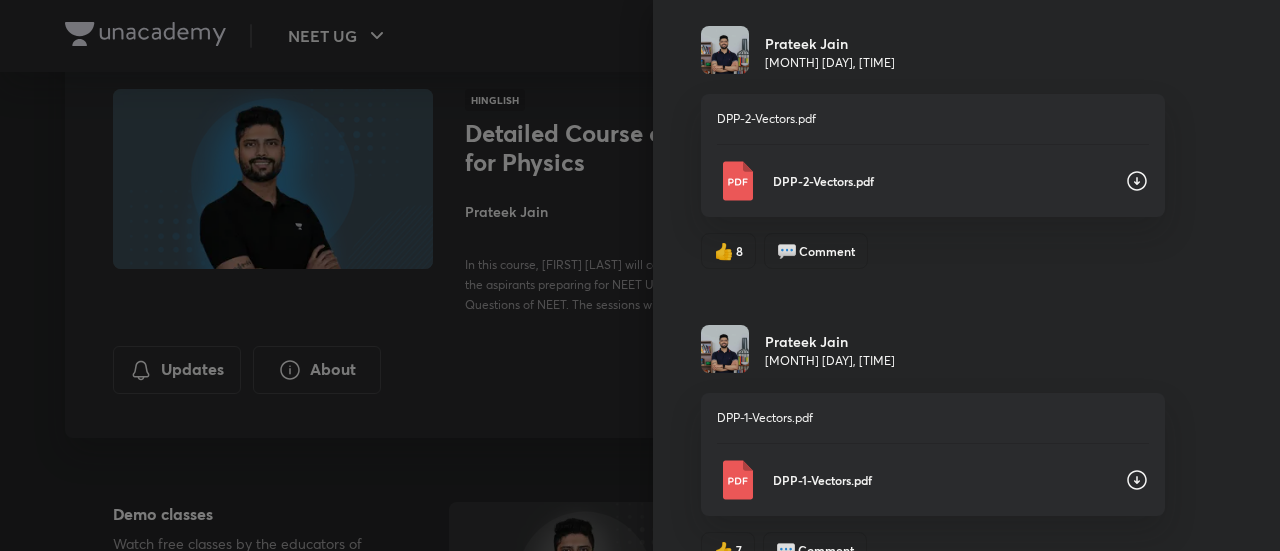 click 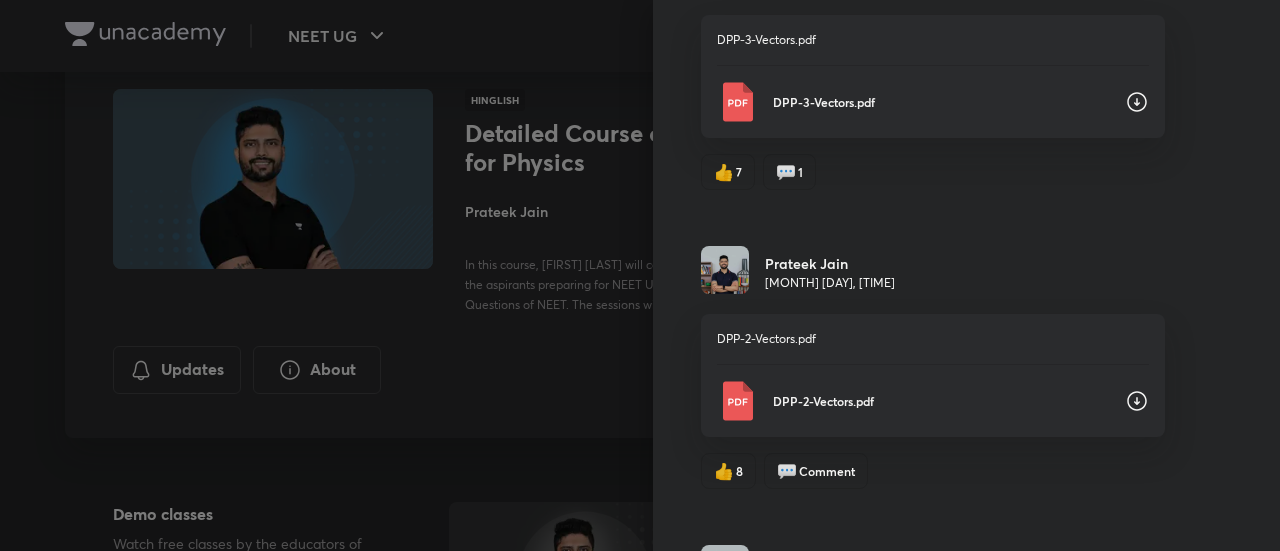 scroll, scrollTop: 2981, scrollLeft: 0, axis: vertical 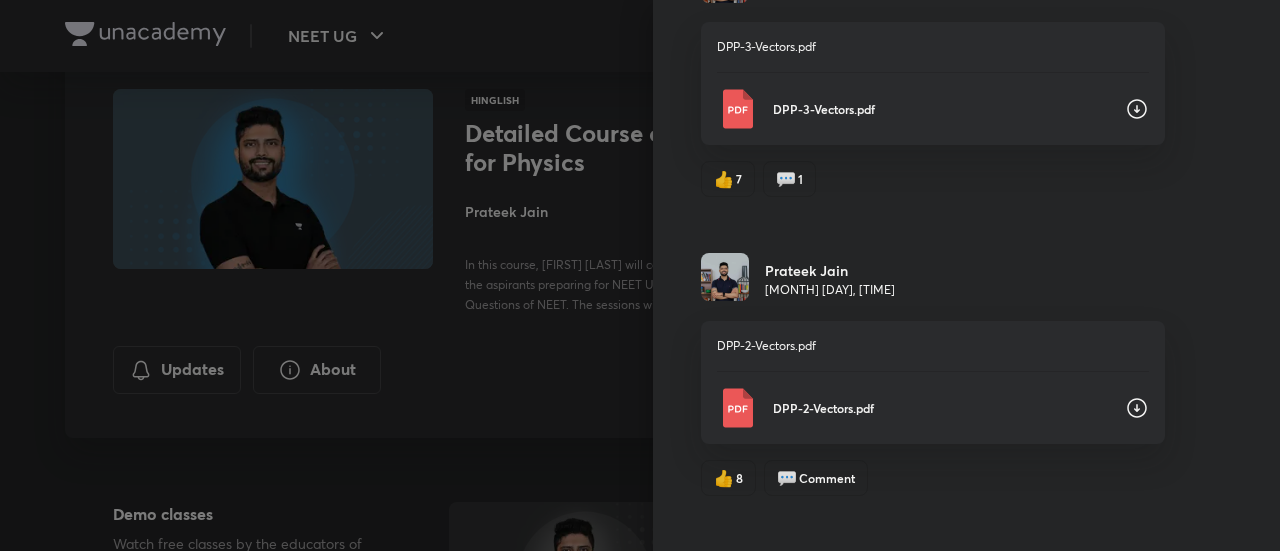 click 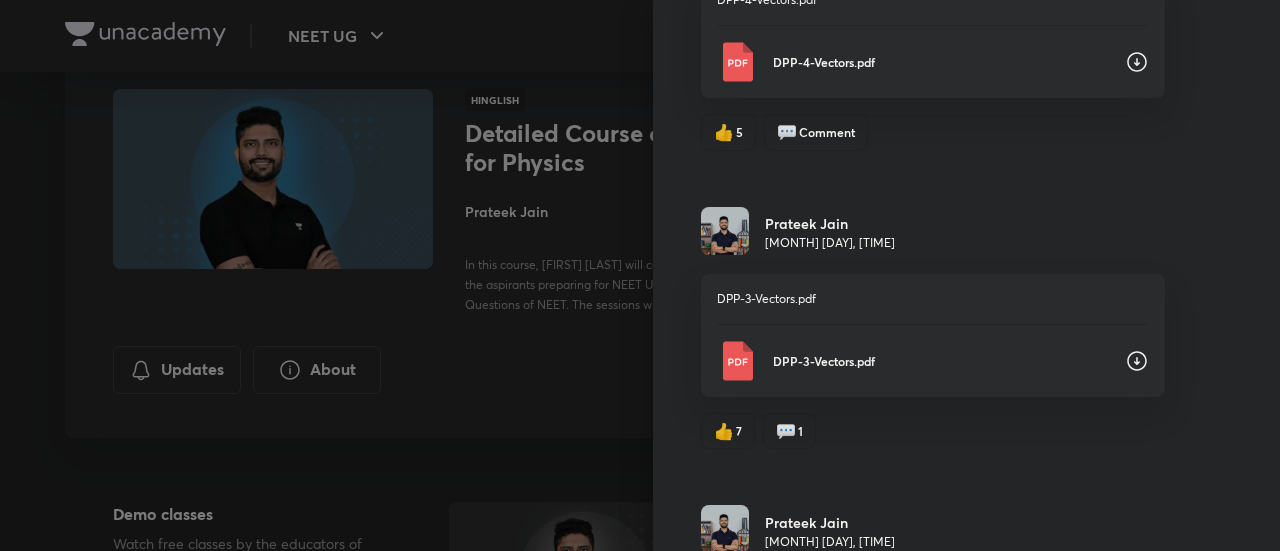 scroll, scrollTop: 2720, scrollLeft: 0, axis: vertical 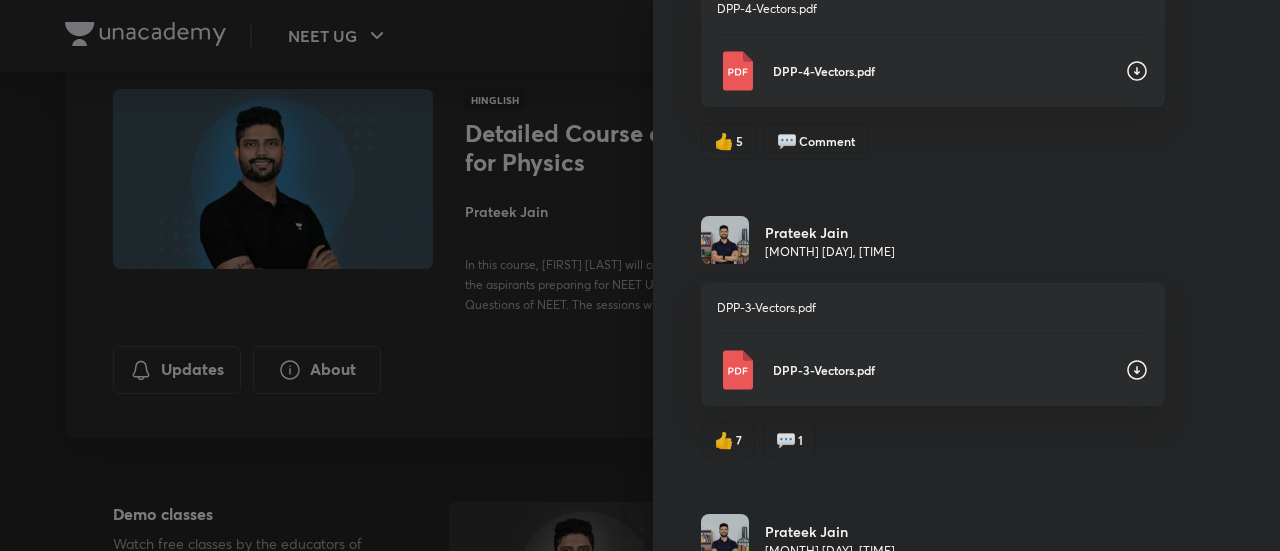 click 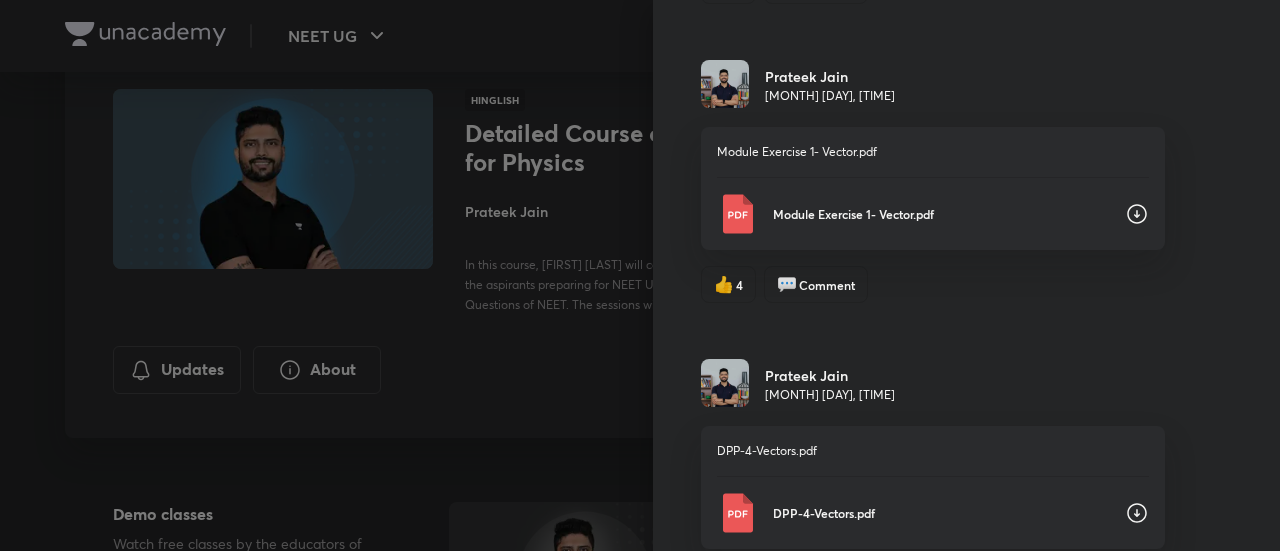 scroll, scrollTop: 2280, scrollLeft: 0, axis: vertical 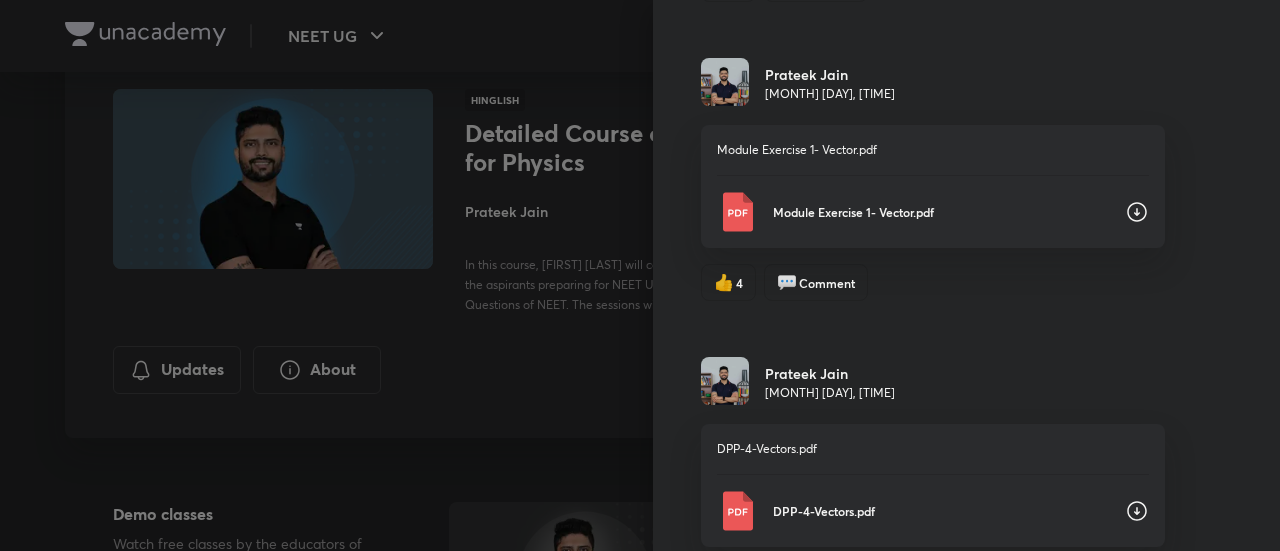 click 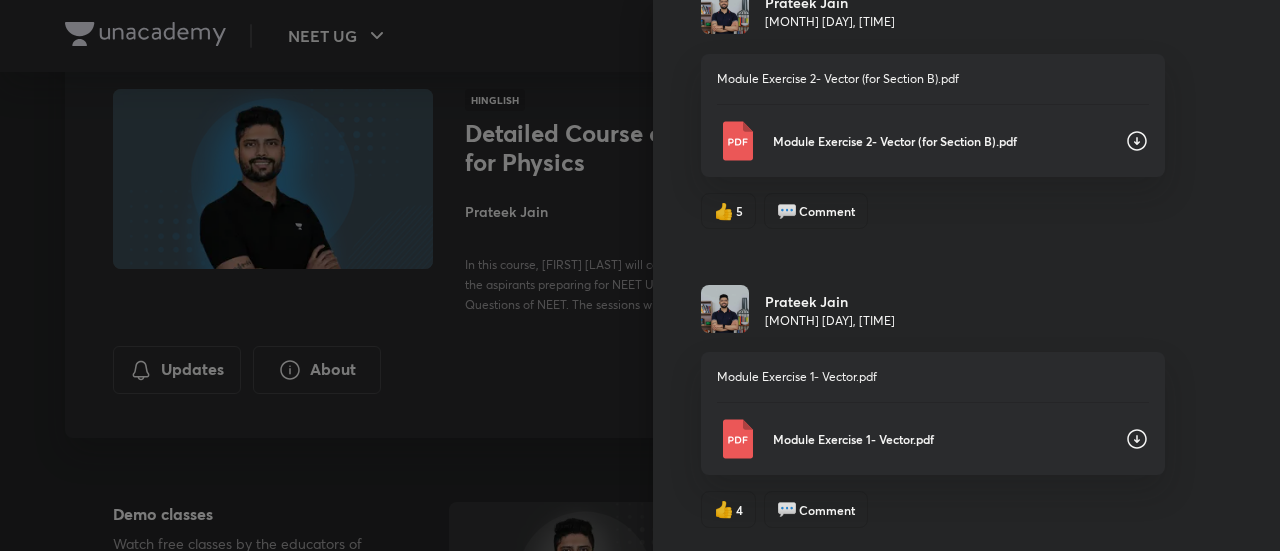 scroll, scrollTop: 2014, scrollLeft: 0, axis: vertical 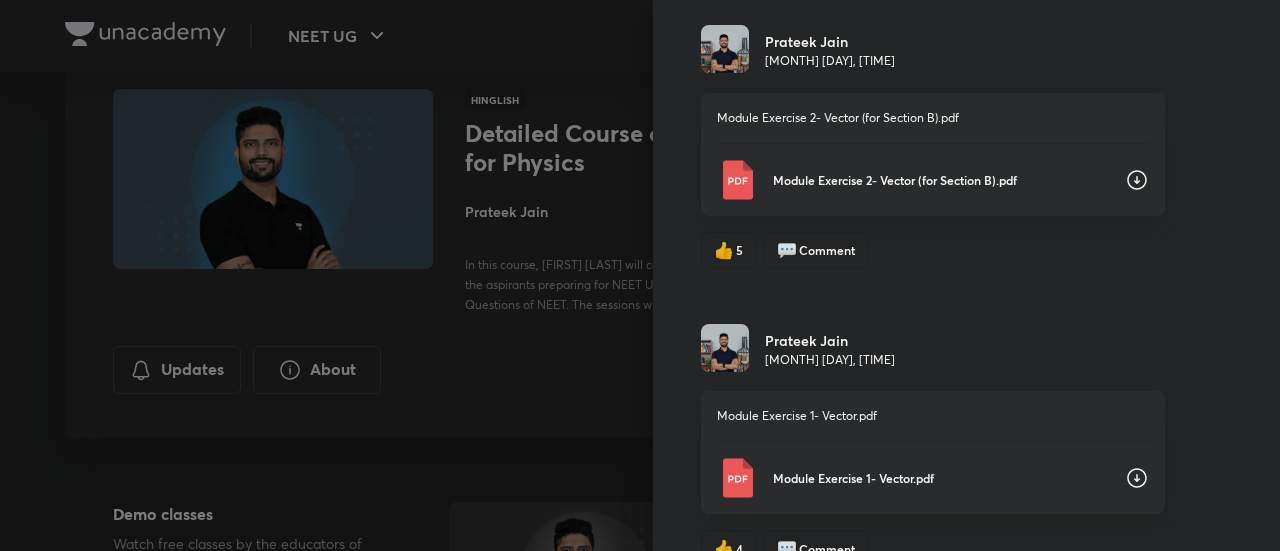 click on "Module Exercise 2- Vector (for Section B).pdf" at bounding box center (933, 180) 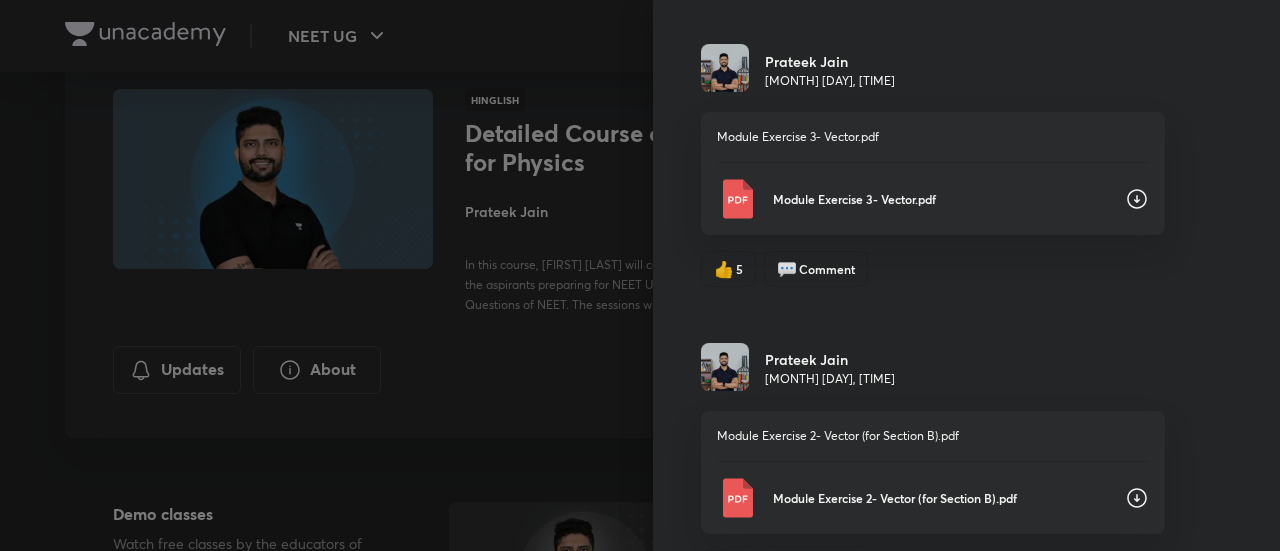 scroll, scrollTop: 1679, scrollLeft: 0, axis: vertical 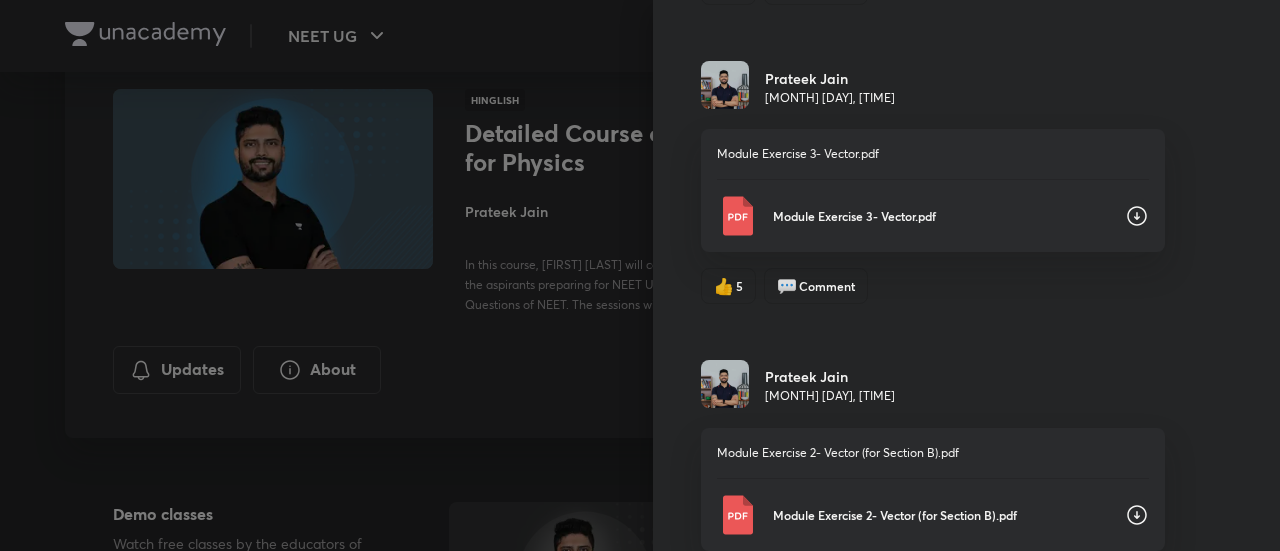 click 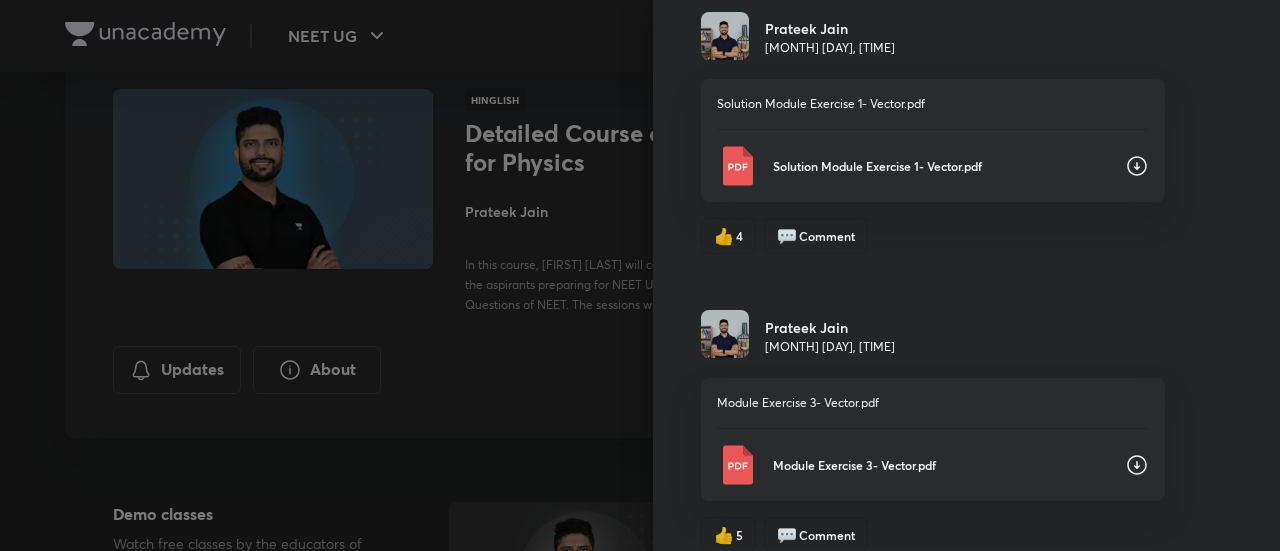 scroll, scrollTop: 1421, scrollLeft: 0, axis: vertical 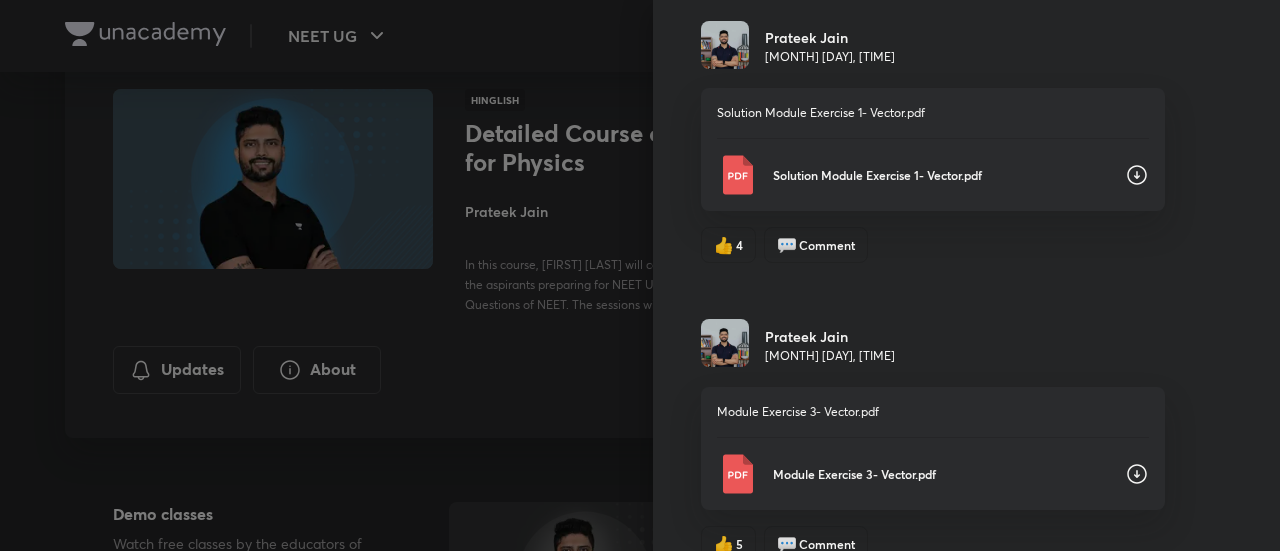 click 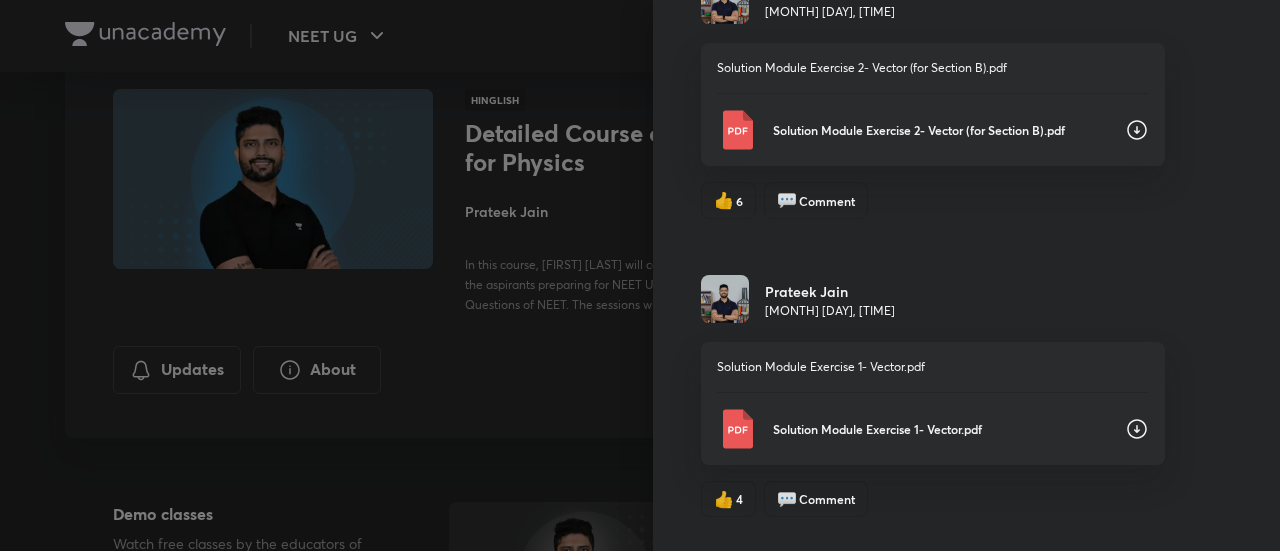 scroll, scrollTop: 1159, scrollLeft: 0, axis: vertical 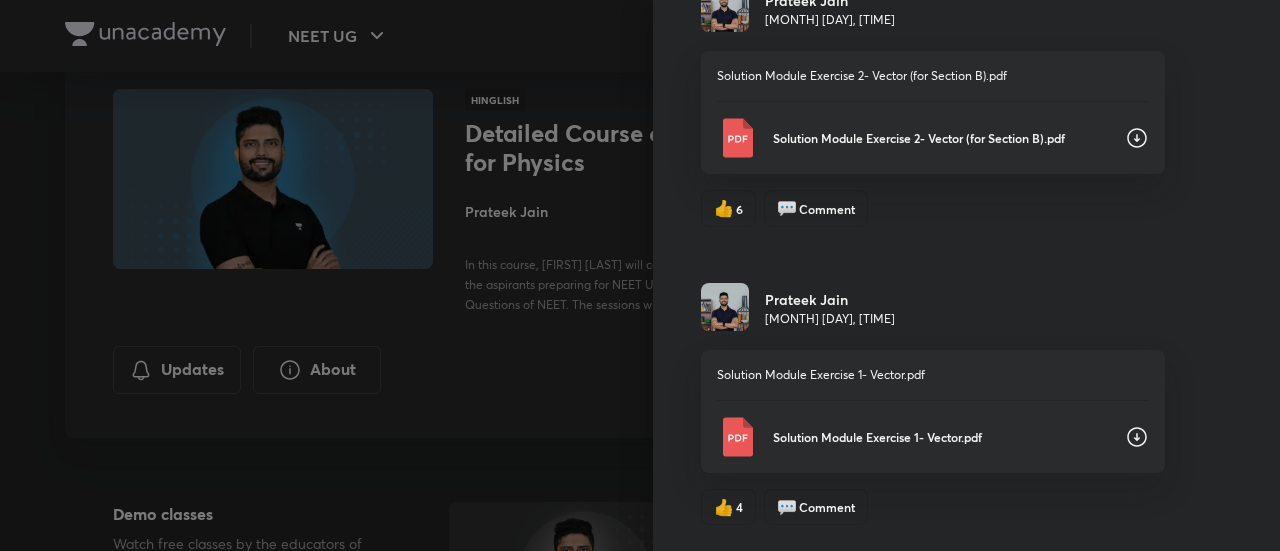 click 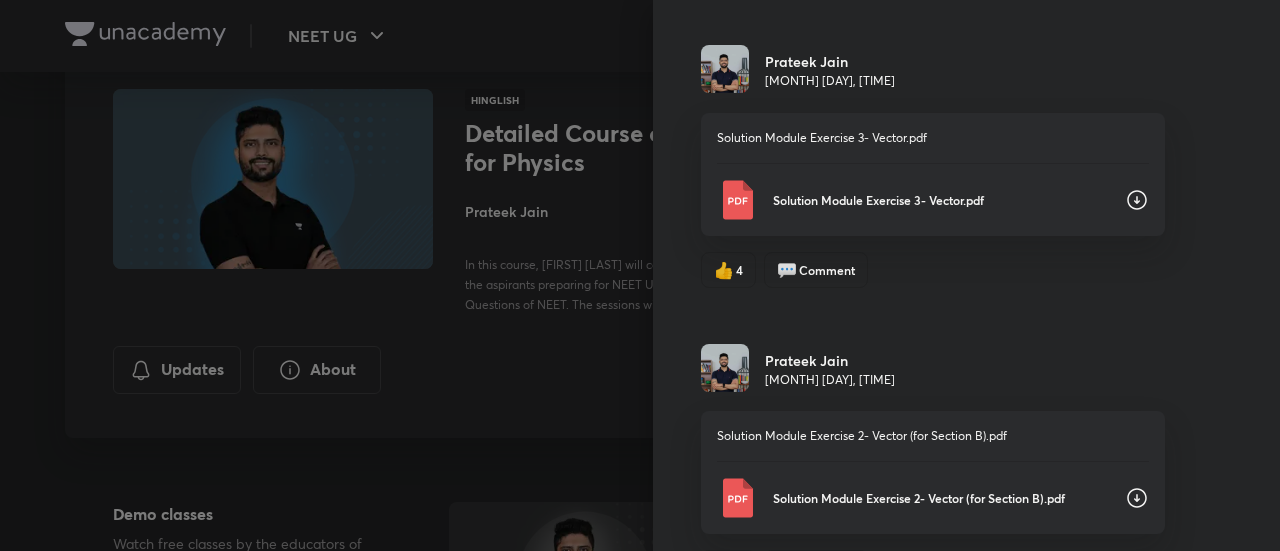 scroll, scrollTop: 798, scrollLeft: 0, axis: vertical 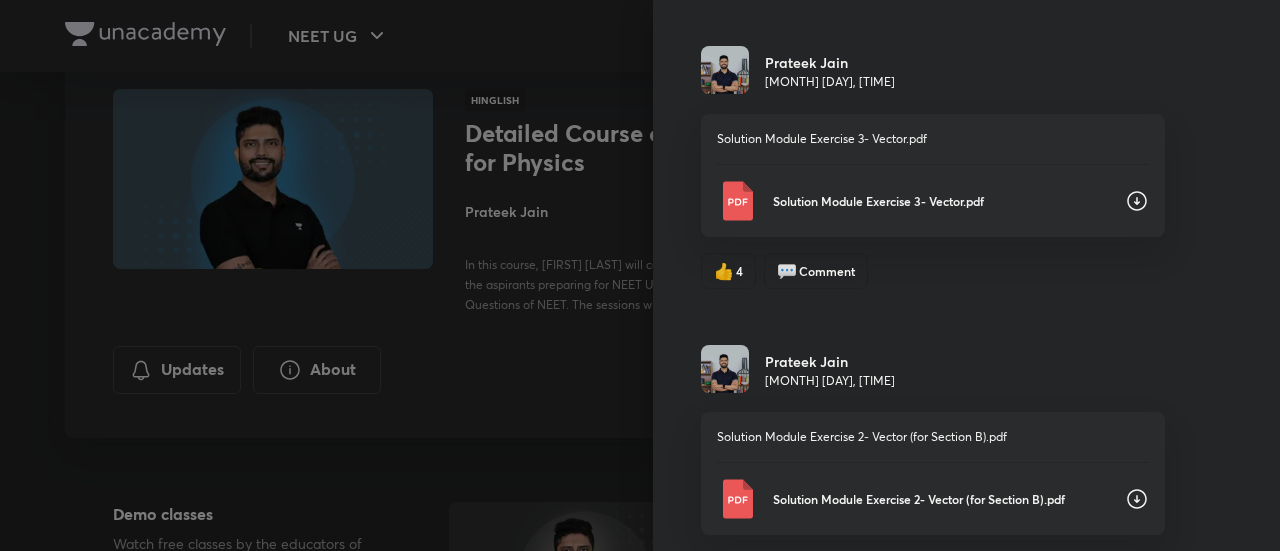 click 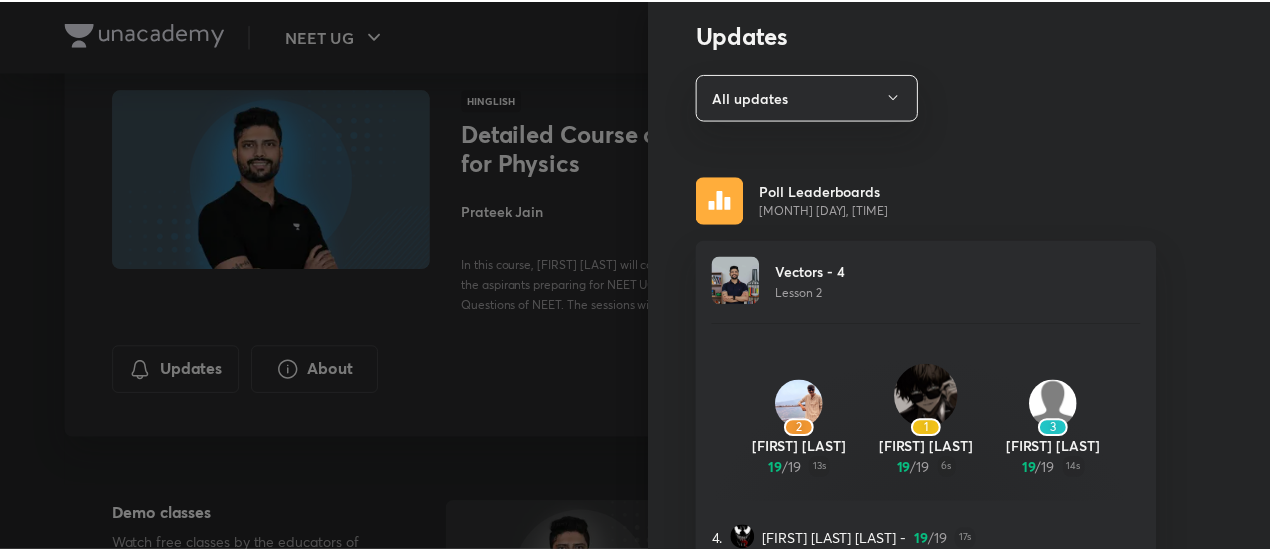 scroll, scrollTop: 0, scrollLeft: 0, axis: both 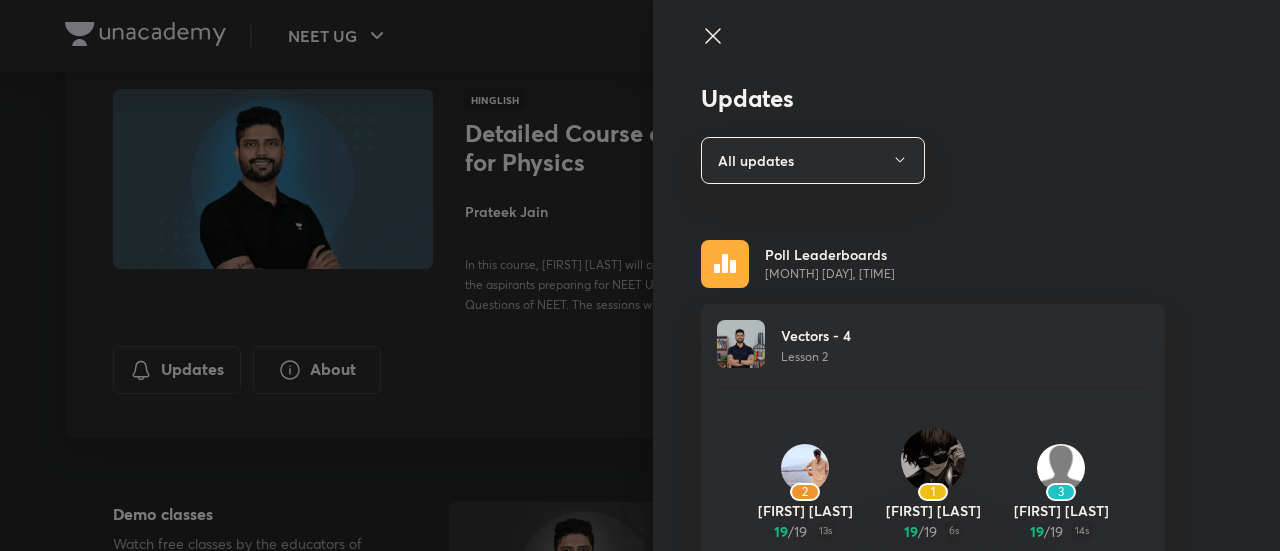 click at bounding box center (640, 275) 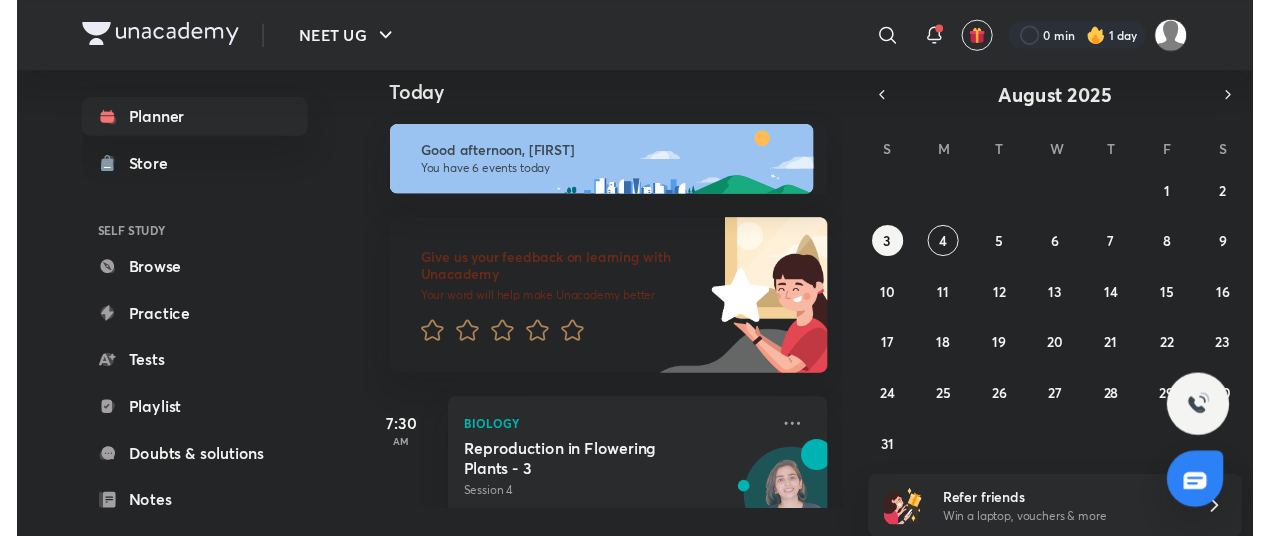 scroll, scrollTop: 0, scrollLeft: 0, axis: both 